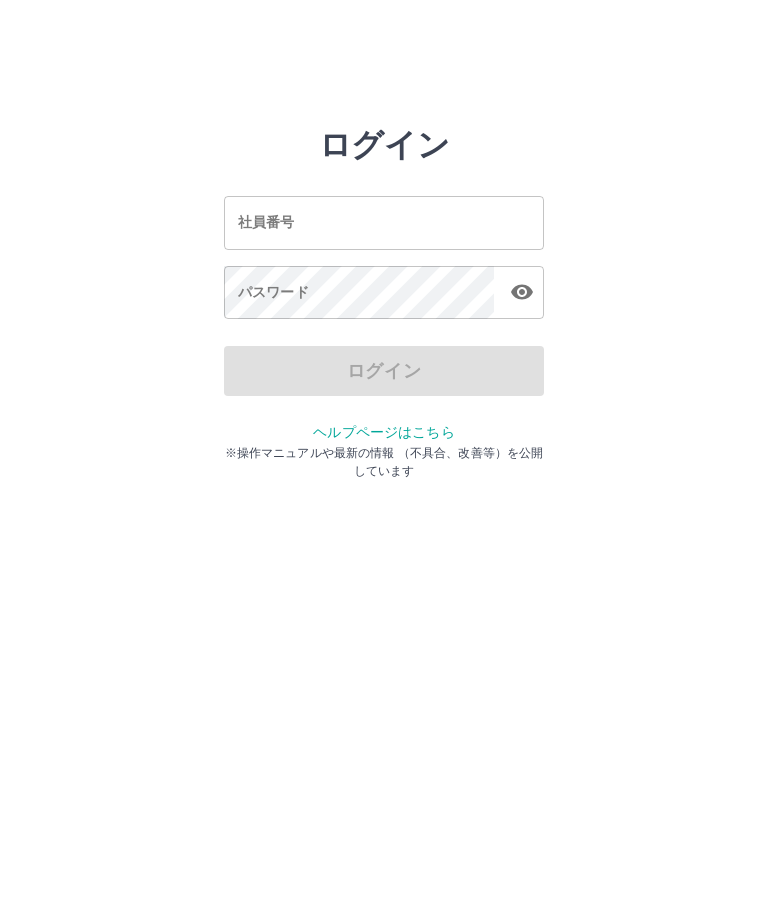 click on "社員番号" at bounding box center [384, 222] 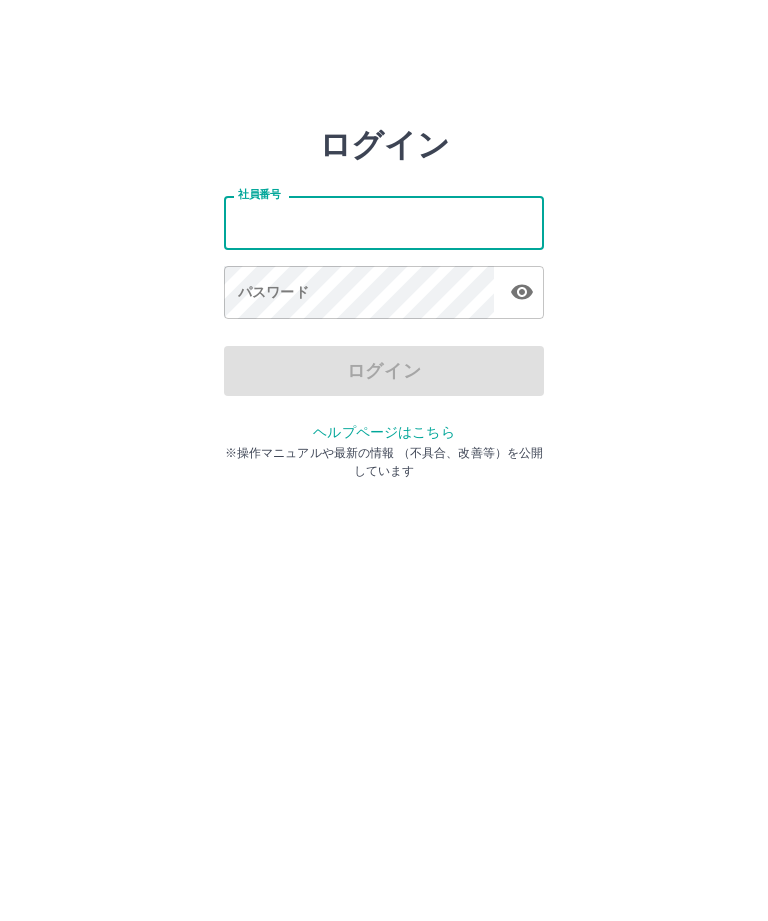 scroll, scrollTop: 0, scrollLeft: 0, axis: both 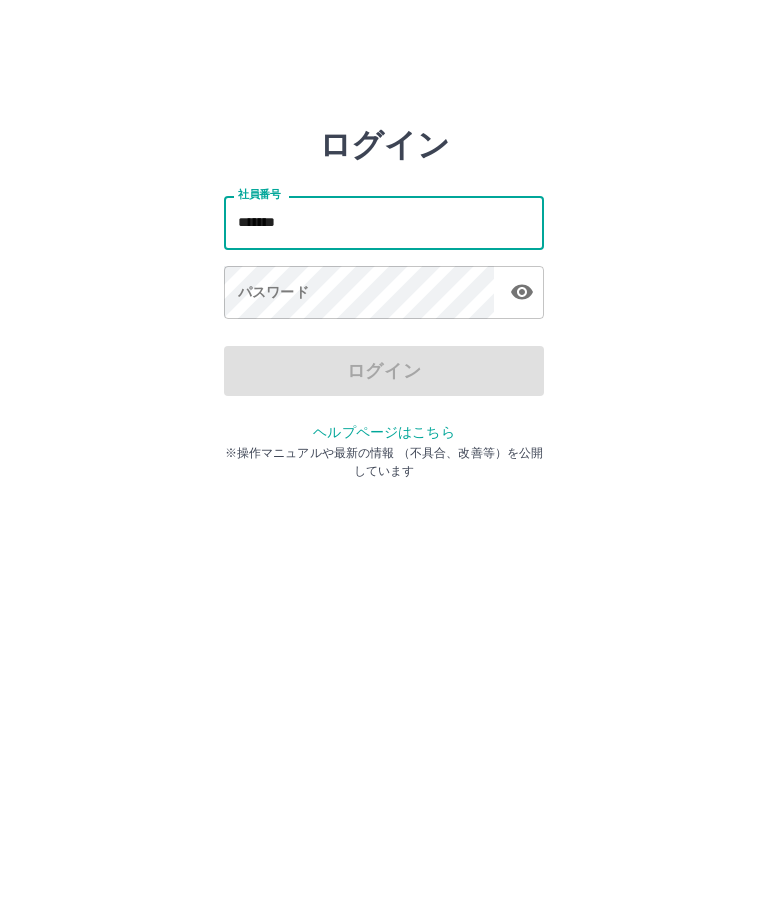 type on "*******" 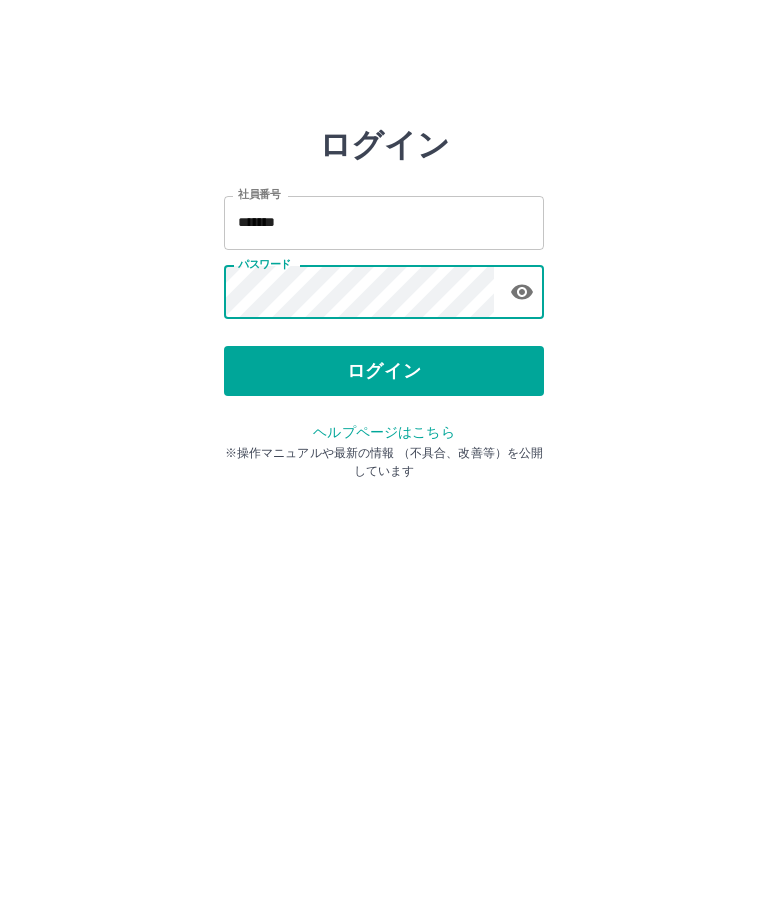 click on "ログイン" at bounding box center (384, 371) 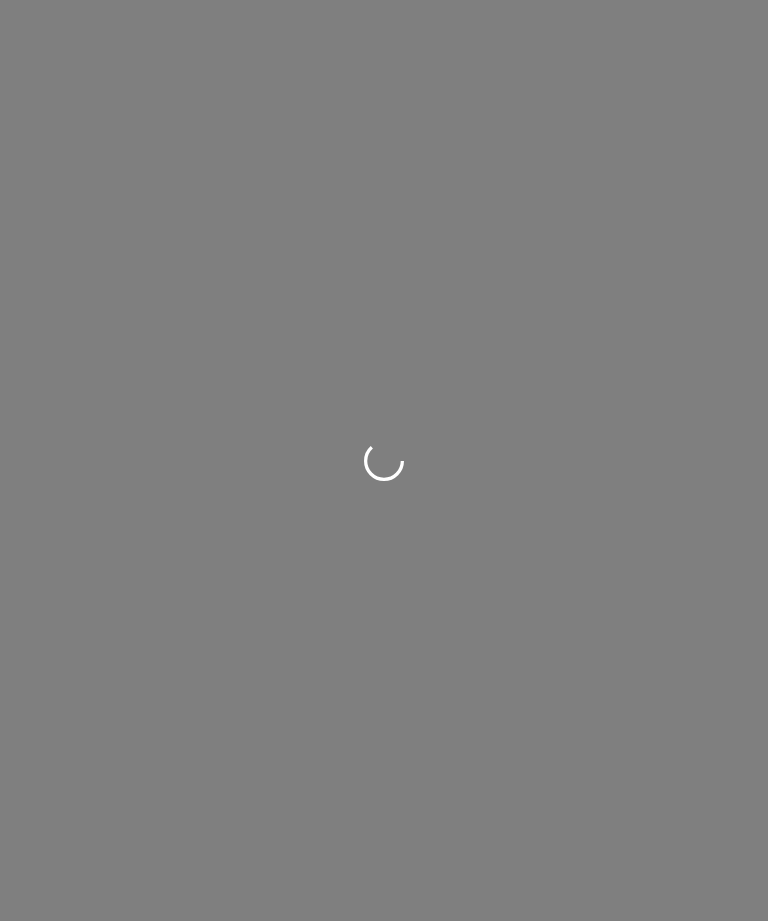 scroll, scrollTop: 0, scrollLeft: 0, axis: both 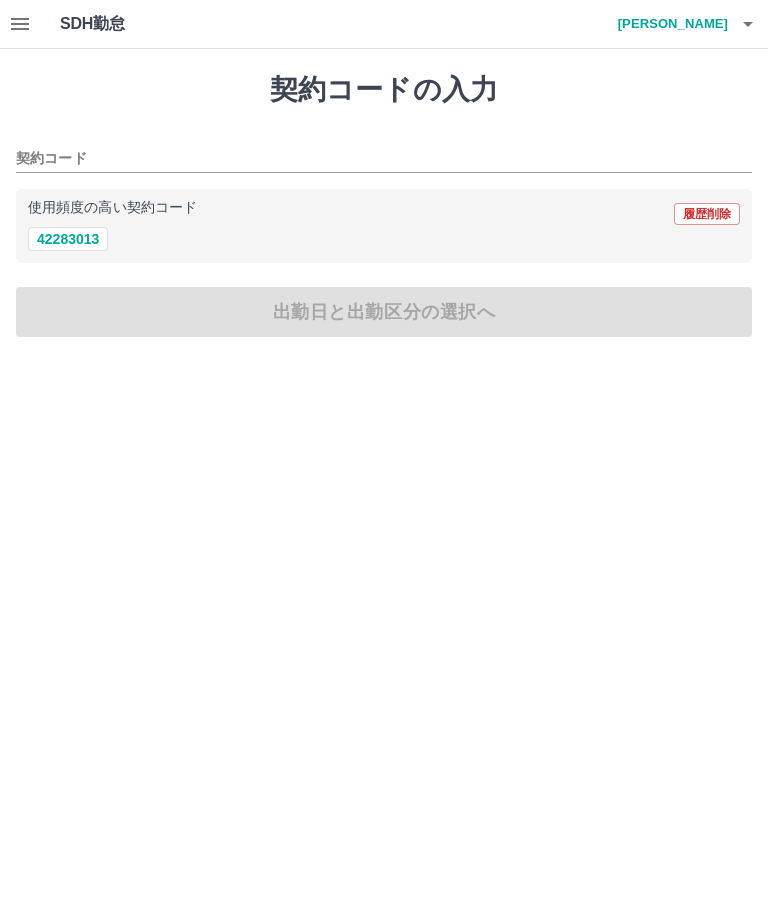 click on "42283013" at bounding box center (68, 239) 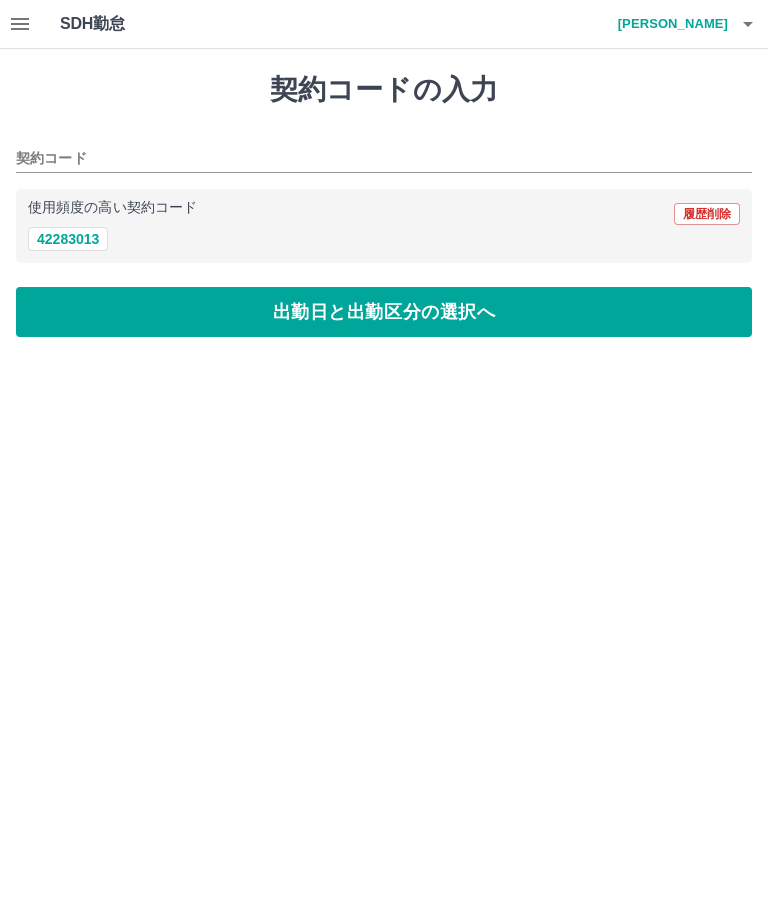 type on "********" 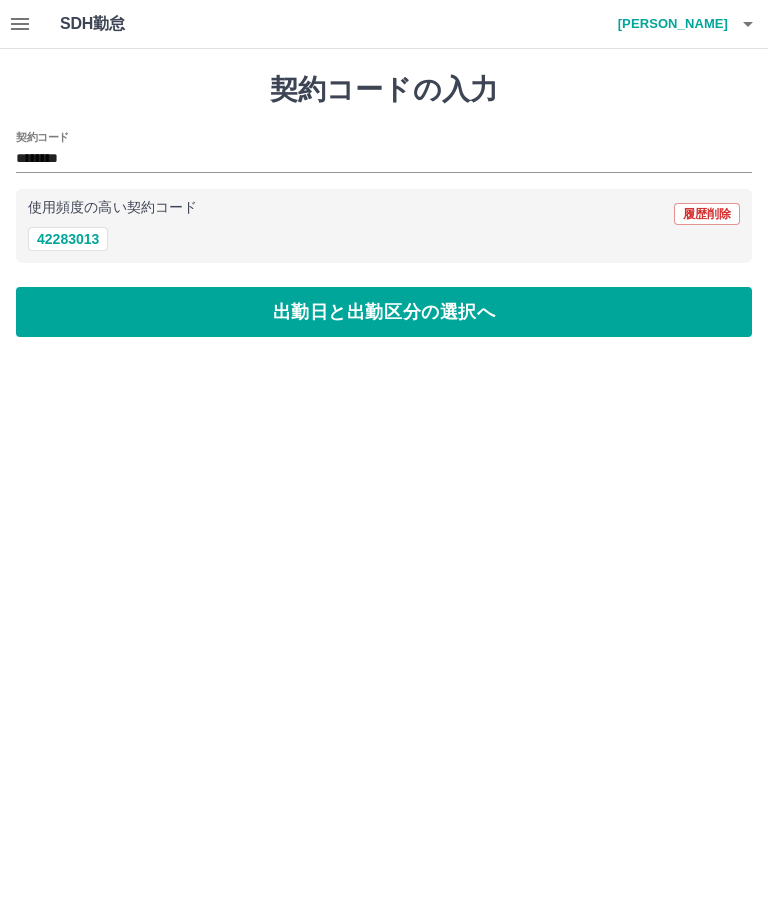 click on "出勤日と出勤区分の選択へ" at bounding box center (384, 312) 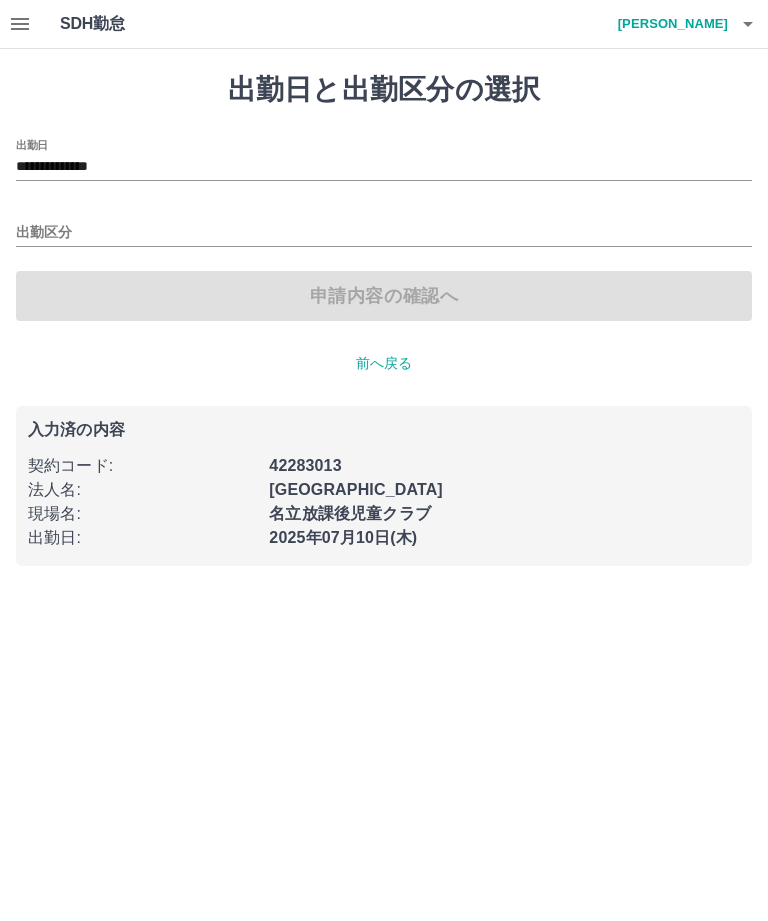 click on "出勤日" at bounding box center [32, 144] 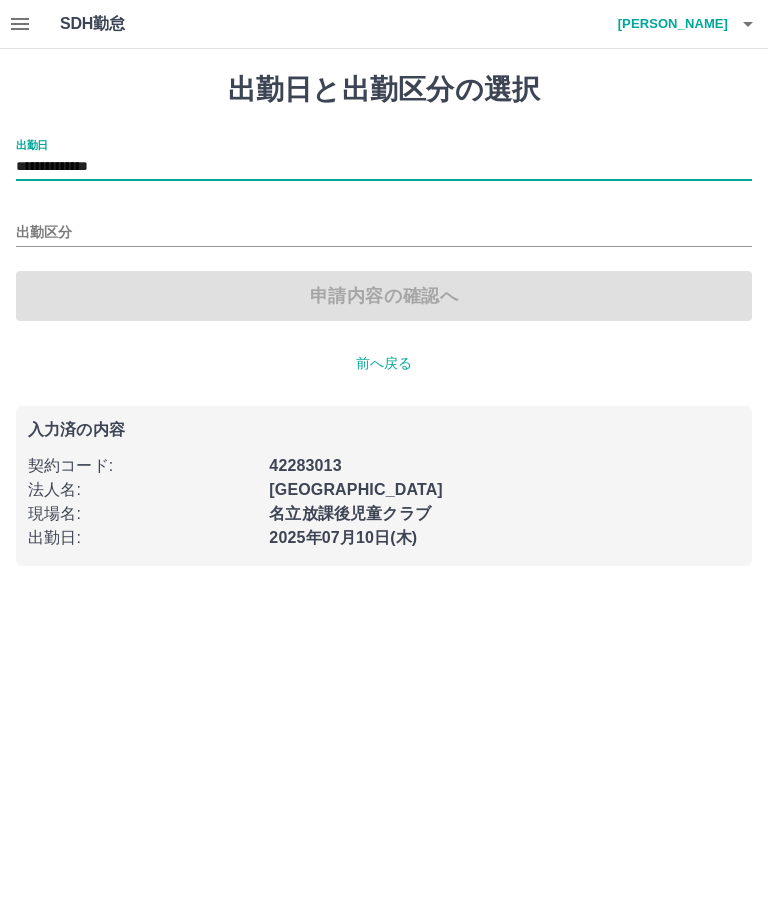 click on "**********" at bounding box center (384, 167) 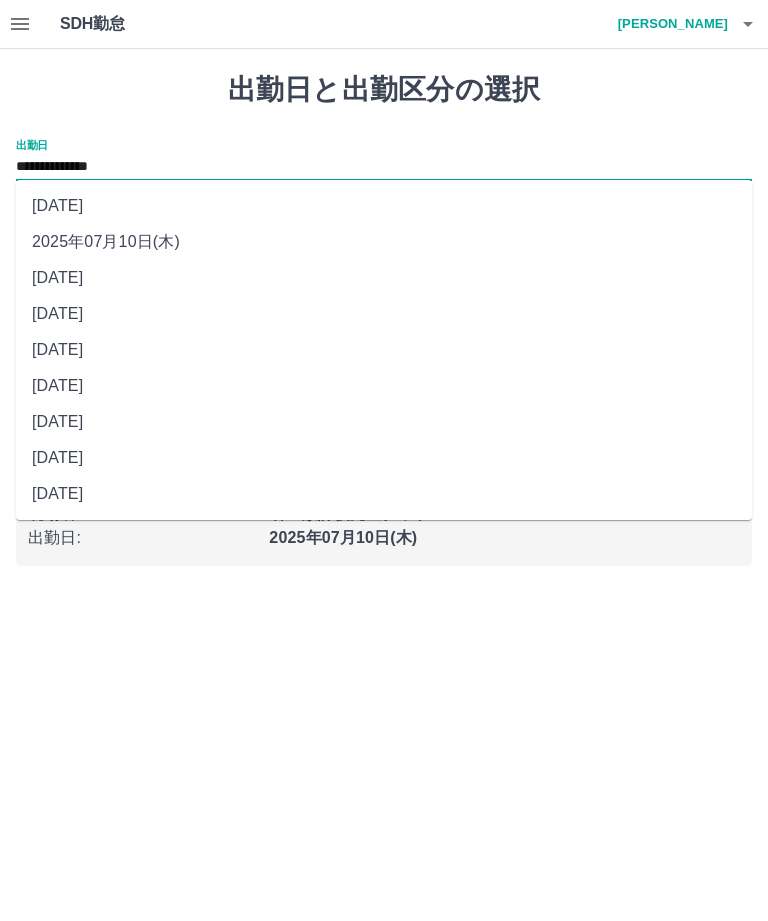 click on "[DATE]" at bounding box center [384, 278] 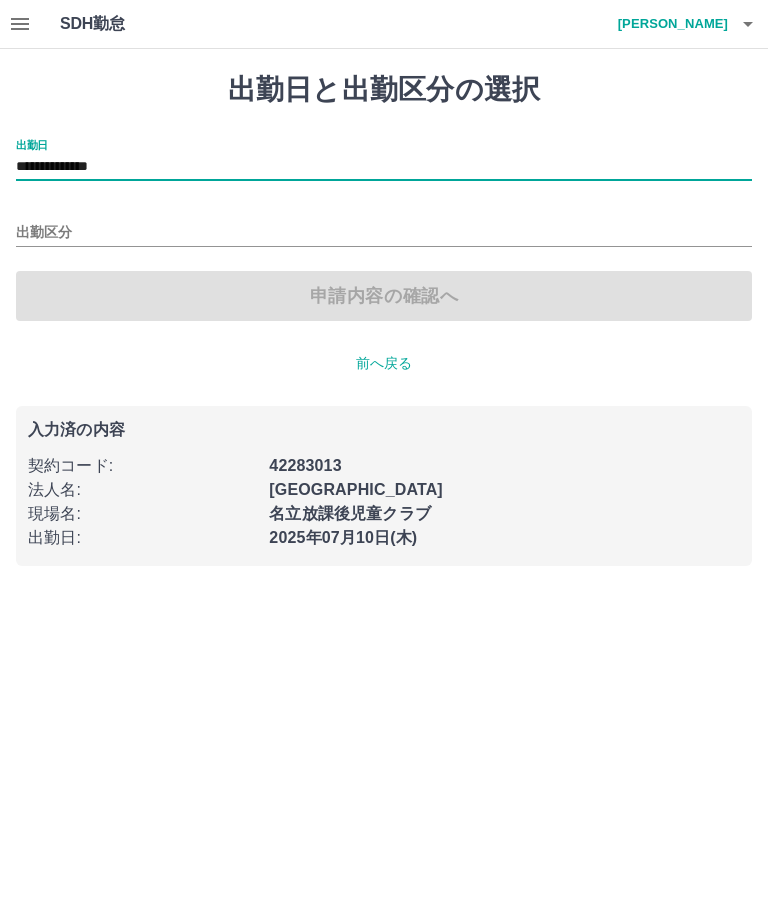 click on "**********" at bounding box center [384, 295] 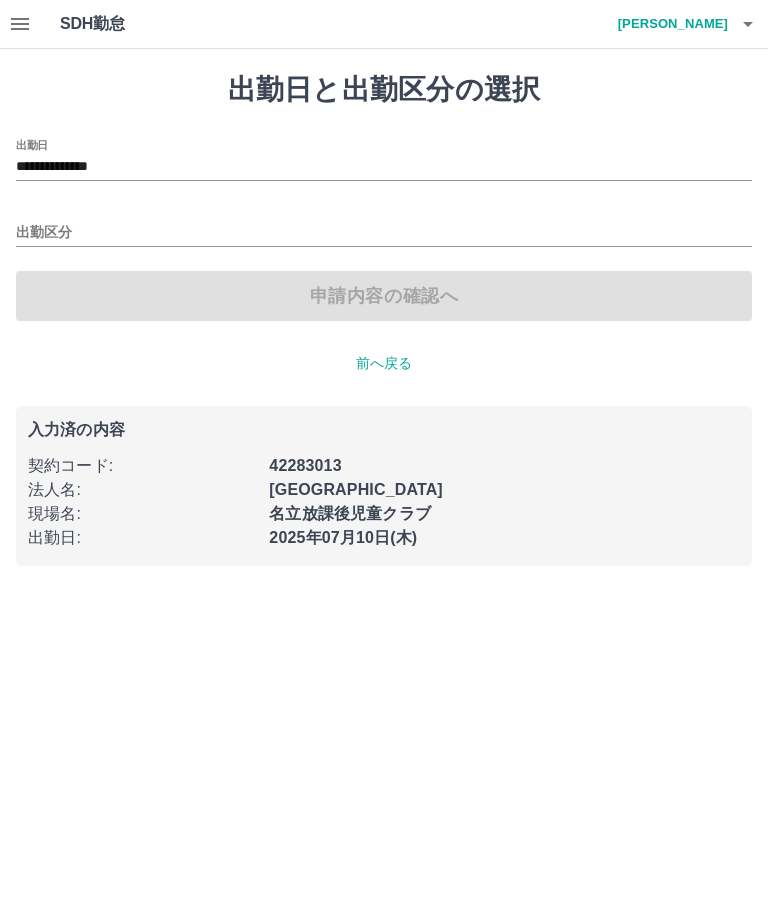click on "出勤区分" at bounding box center (384, 233) 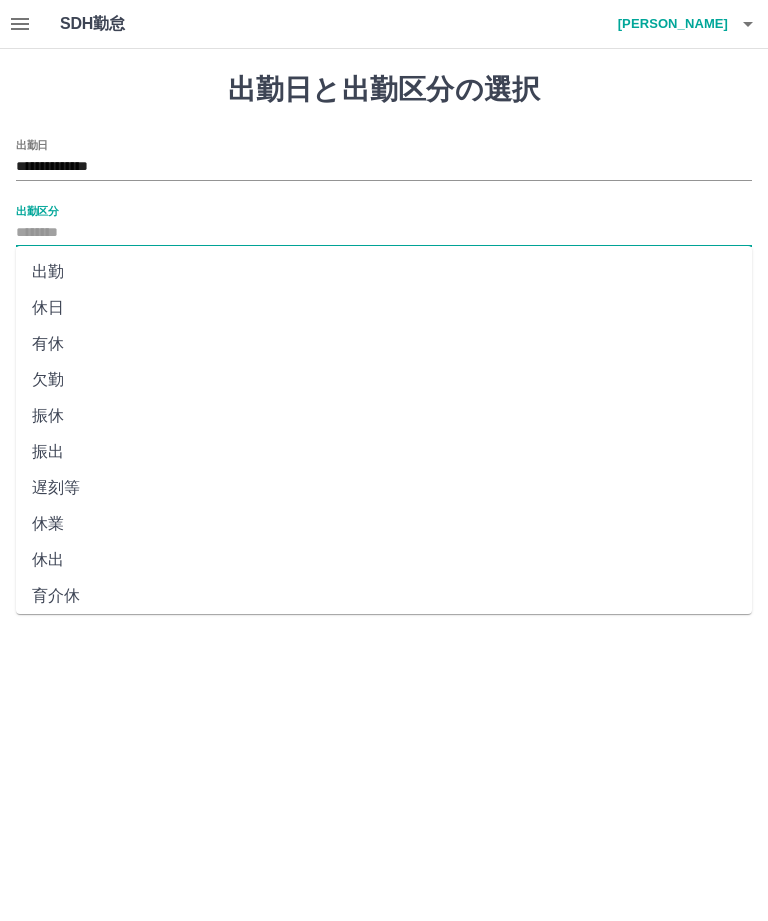 click on "出勤" at bounding box center (384, 272) 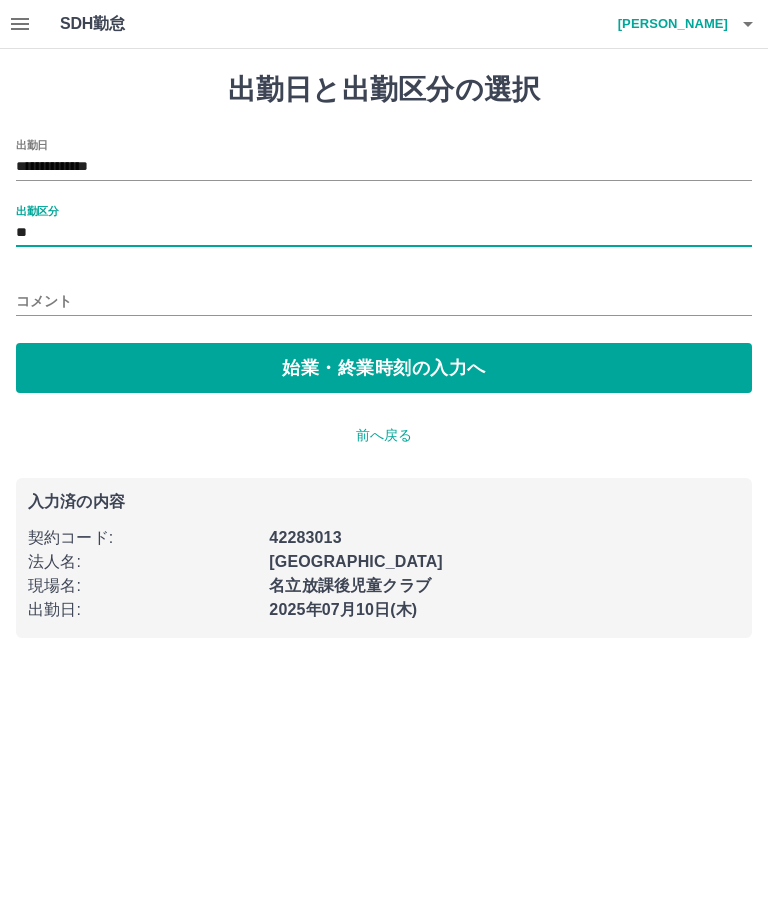click on "コメント" at bounding box center (384, 301) 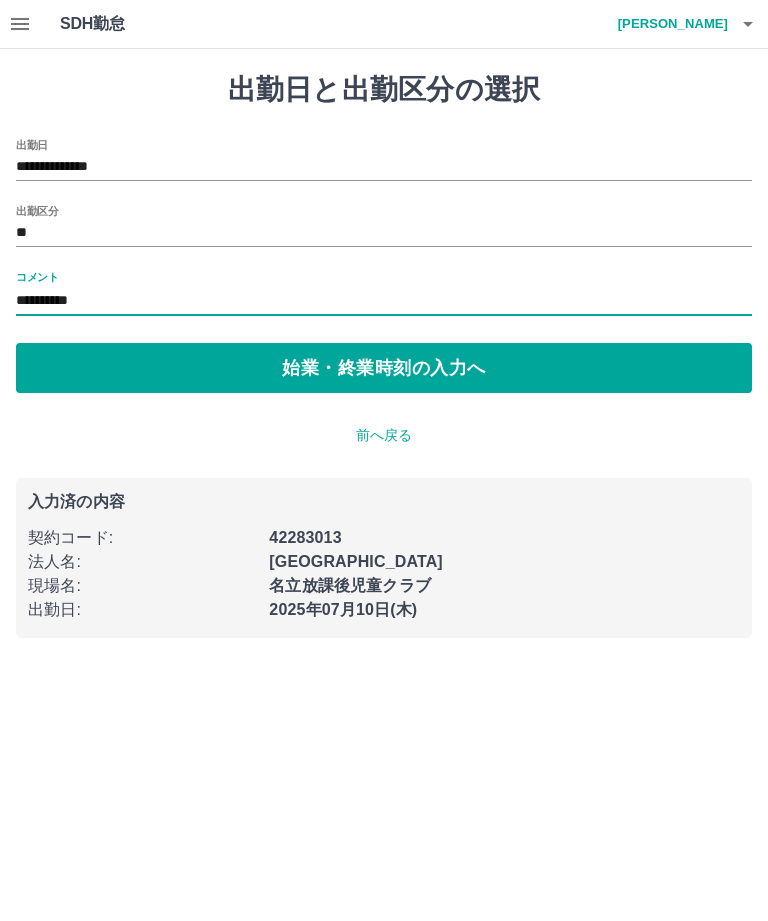 type on "**********" 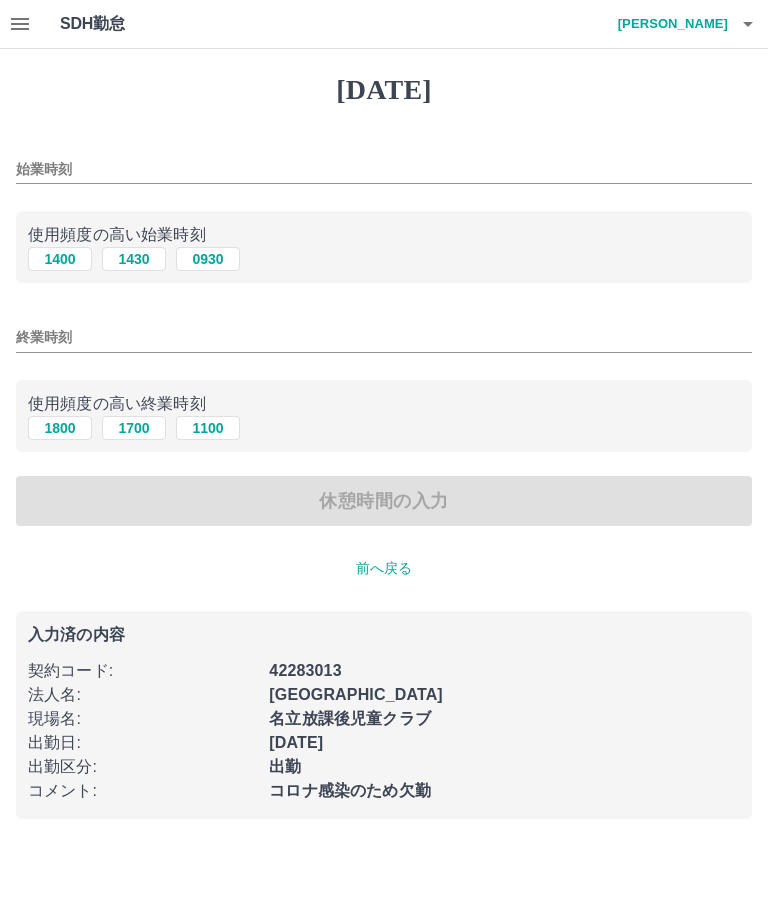 click on "1400" at bounding box center [60, 259] 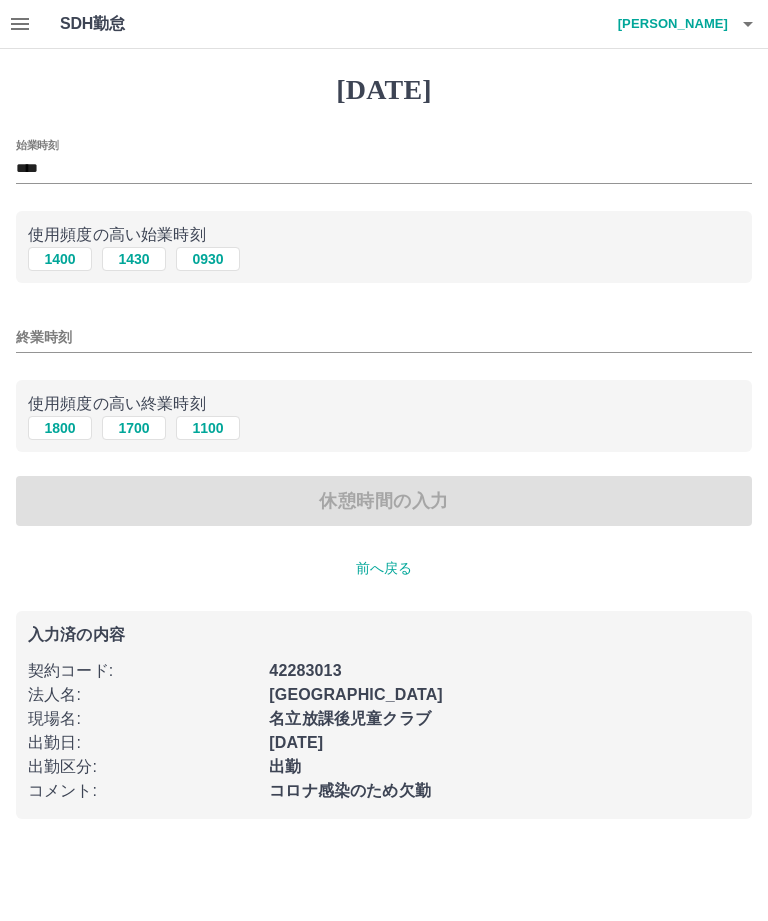 click on "1800" at bounding box center [60, 428] 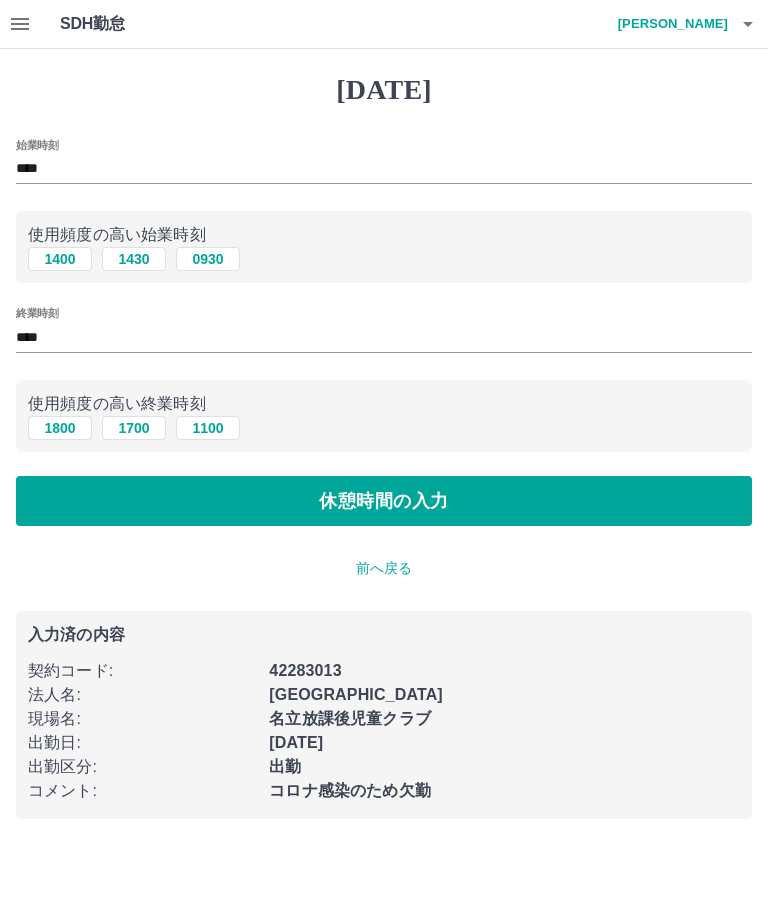 click on "休憩時間の入力" at bounding box center (384, 501) 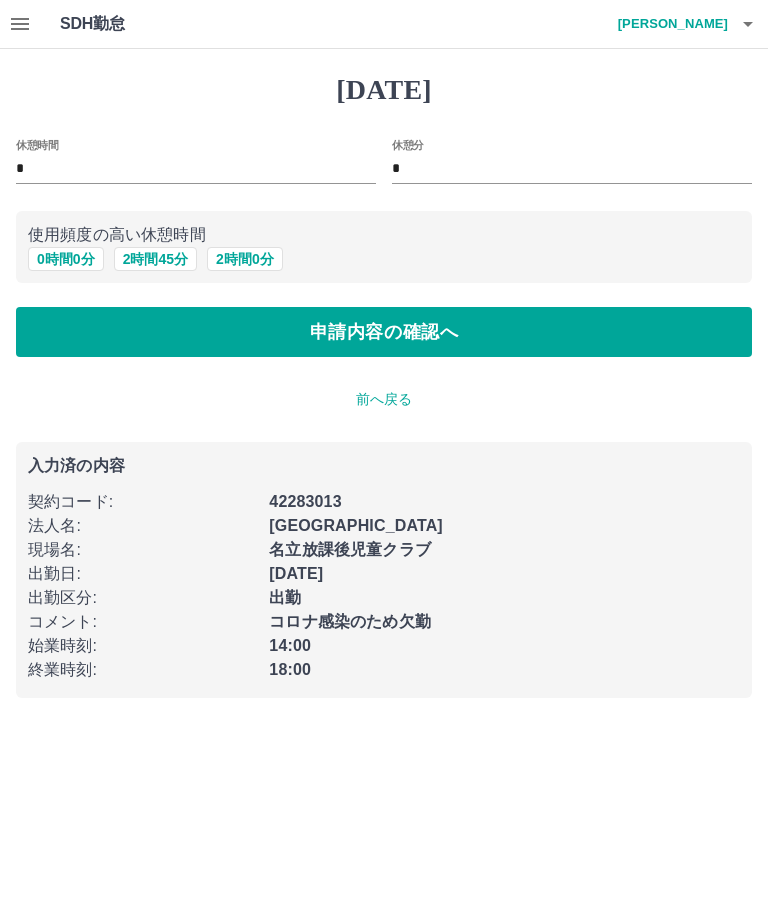 click on "0 時間 0 分" at bounding box center (66, 259) 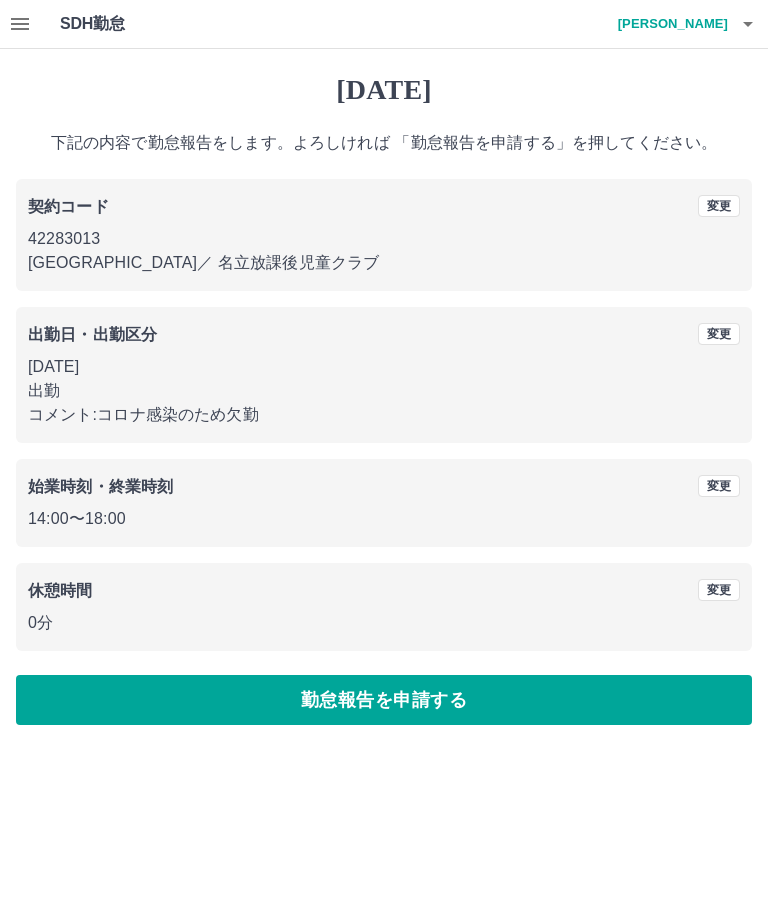 click on "勤怠報告を申請する" at bounding box center [384, 700] 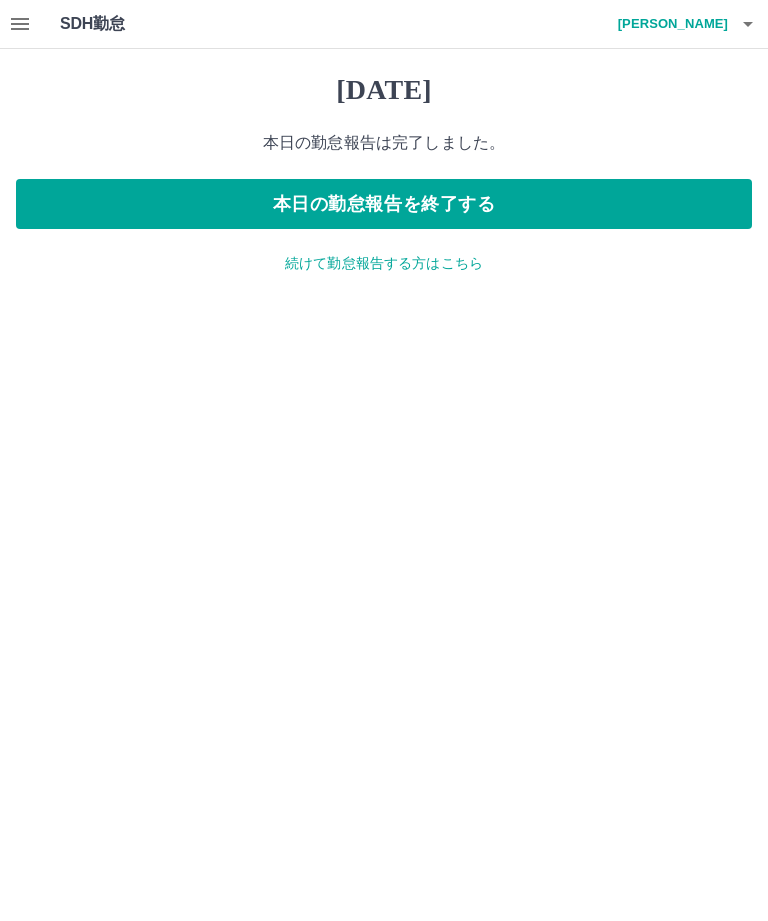 click on "本日の勤怠報告を終了する" at bounding box center (384, 204) 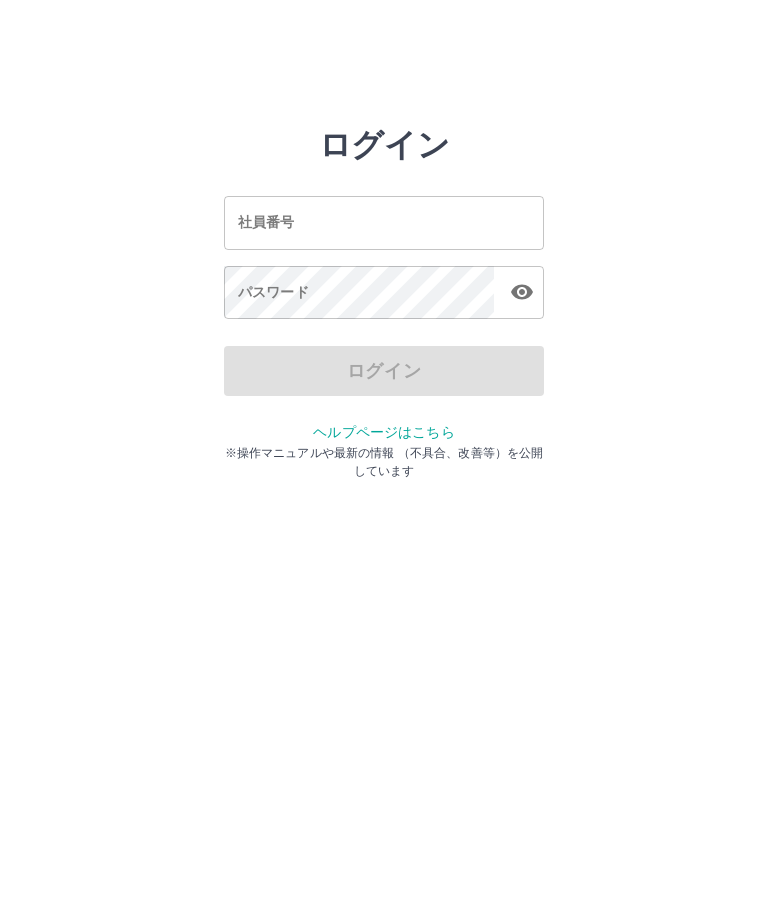scroll, scrollTop: 0, scrollLeft: 0, axis: both 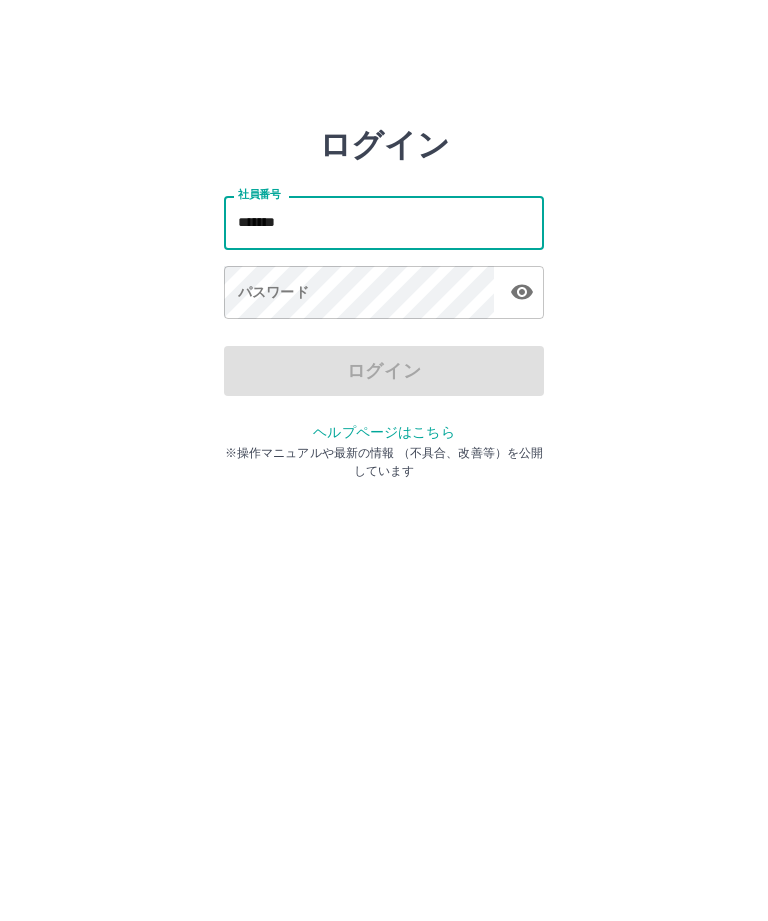 click on "パスワード パスワード" at bounding box center (384, 294) 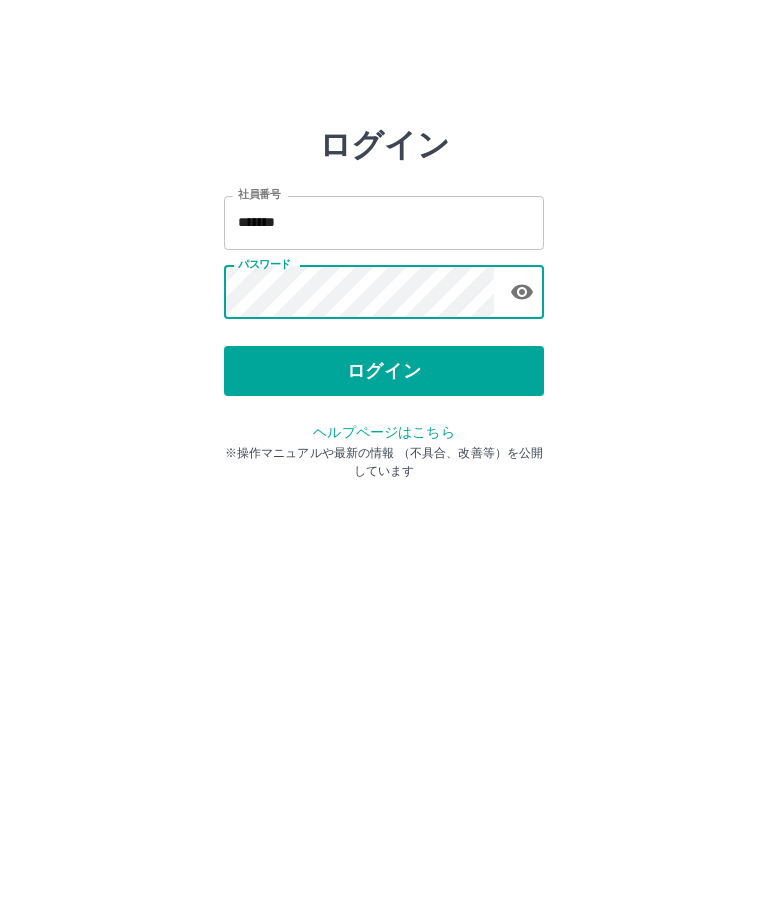 click on "ログイン" at bounding box center (384, 371) 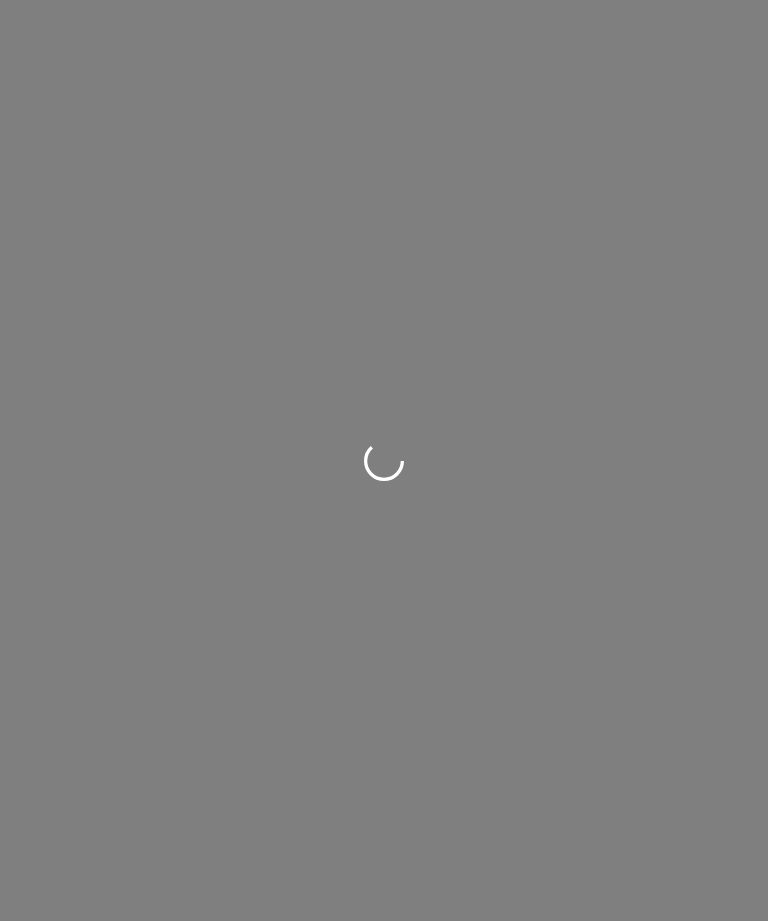 scroll, scrollTop: 0, scrollLeft: 0, axis: both 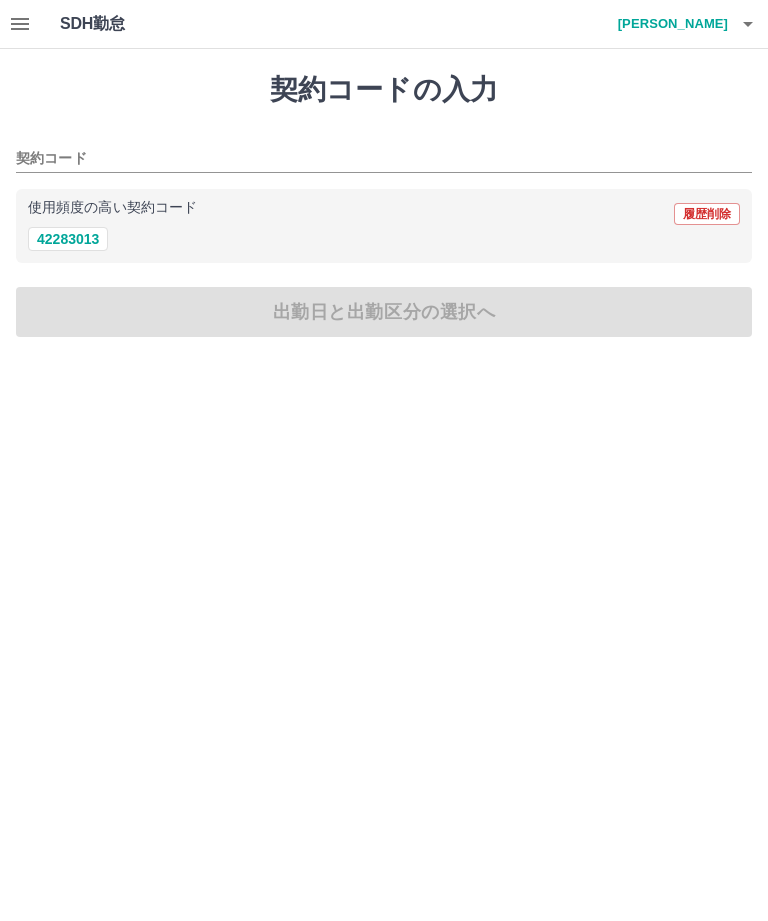 click on "42283013" at bounding box center (68, 239) 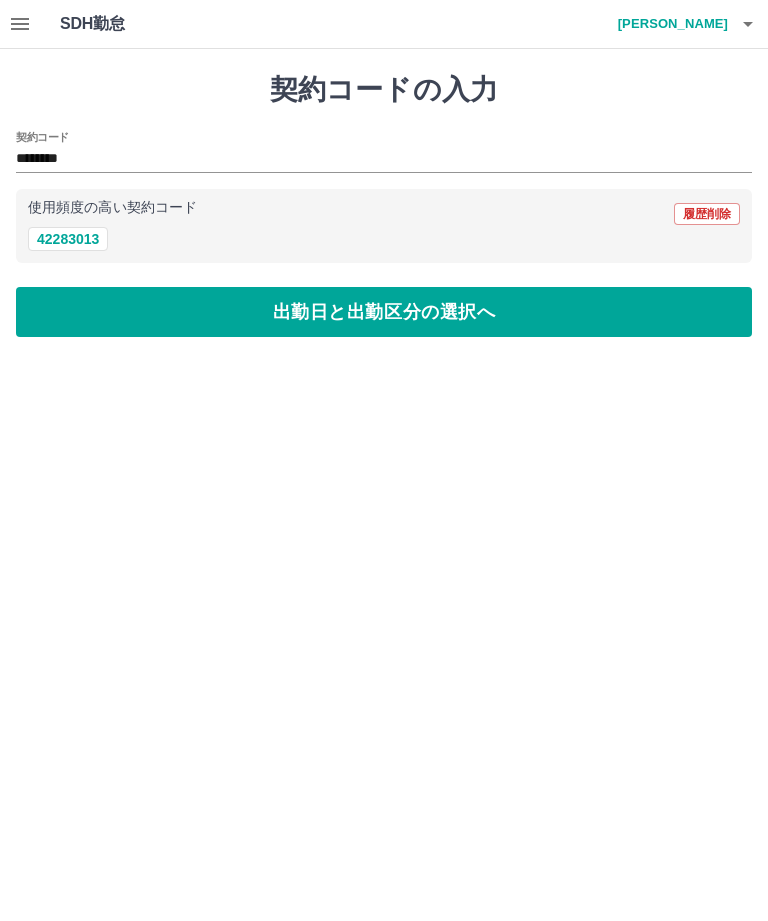 click on "出勤日と出勤区分の選択へ" at bounding box center [384, 312] 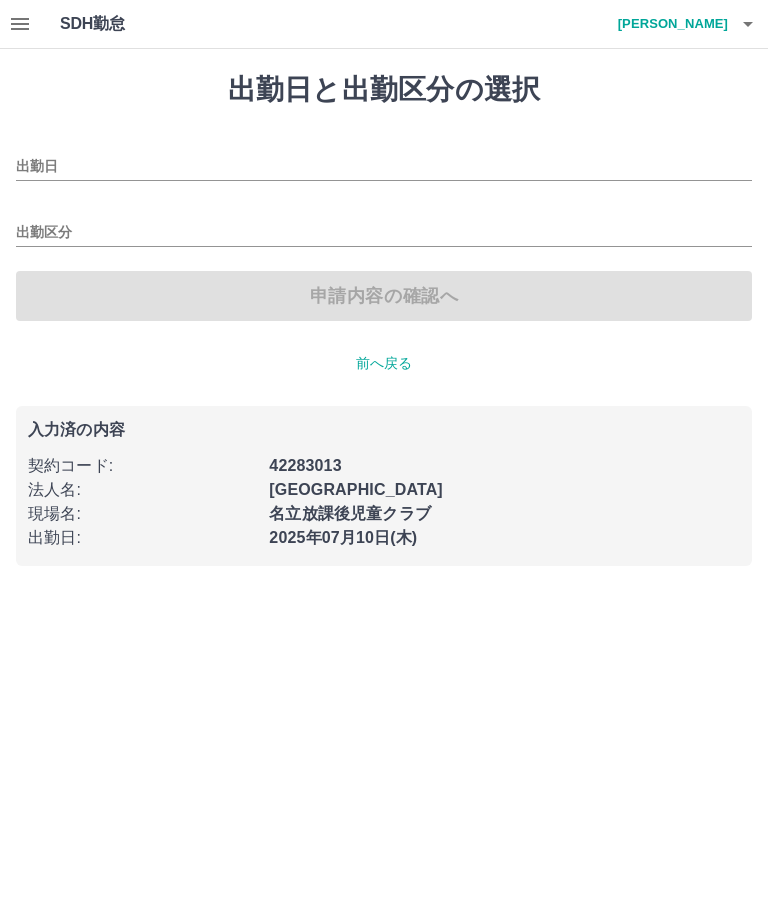 type on "**********" 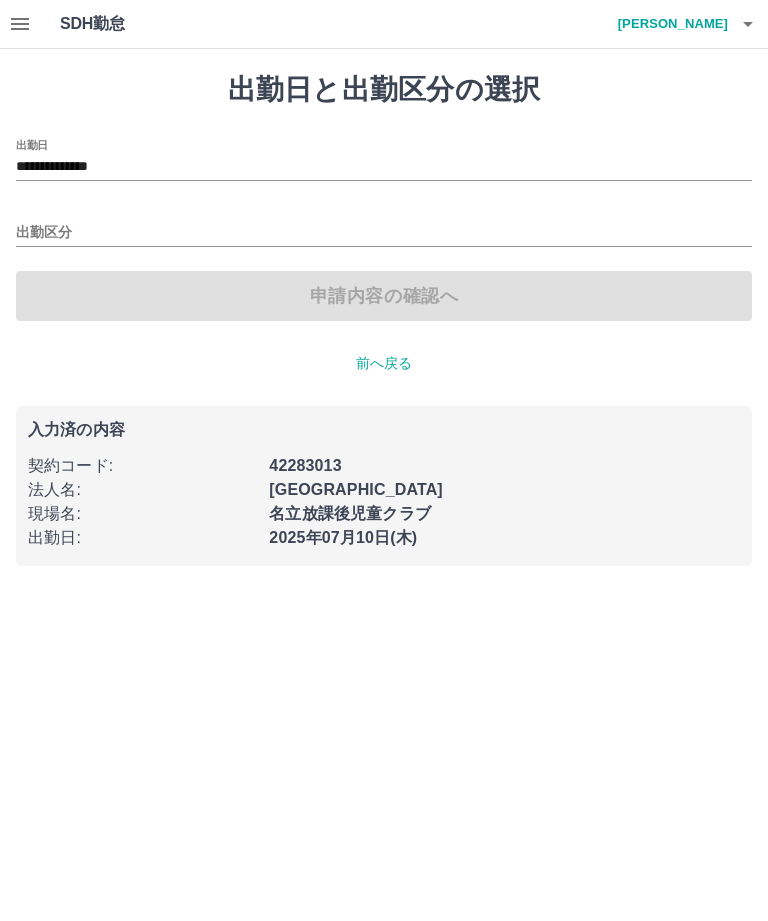 click on "出勤区分" at bounding box center [384, 233] 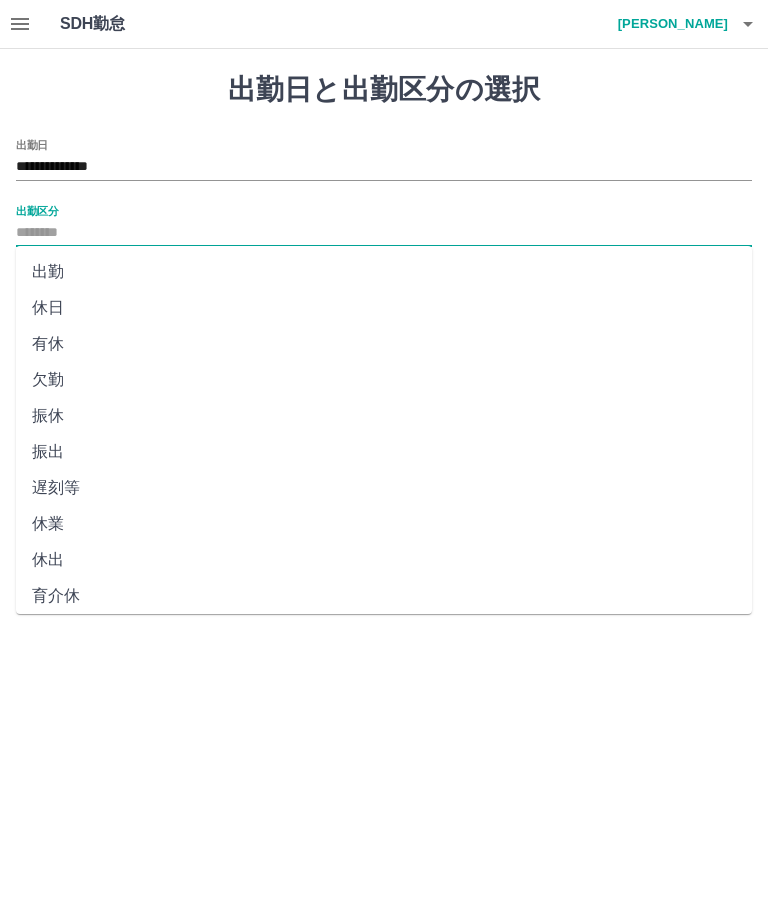 click on "出勤" at bounding box center (384, 272) 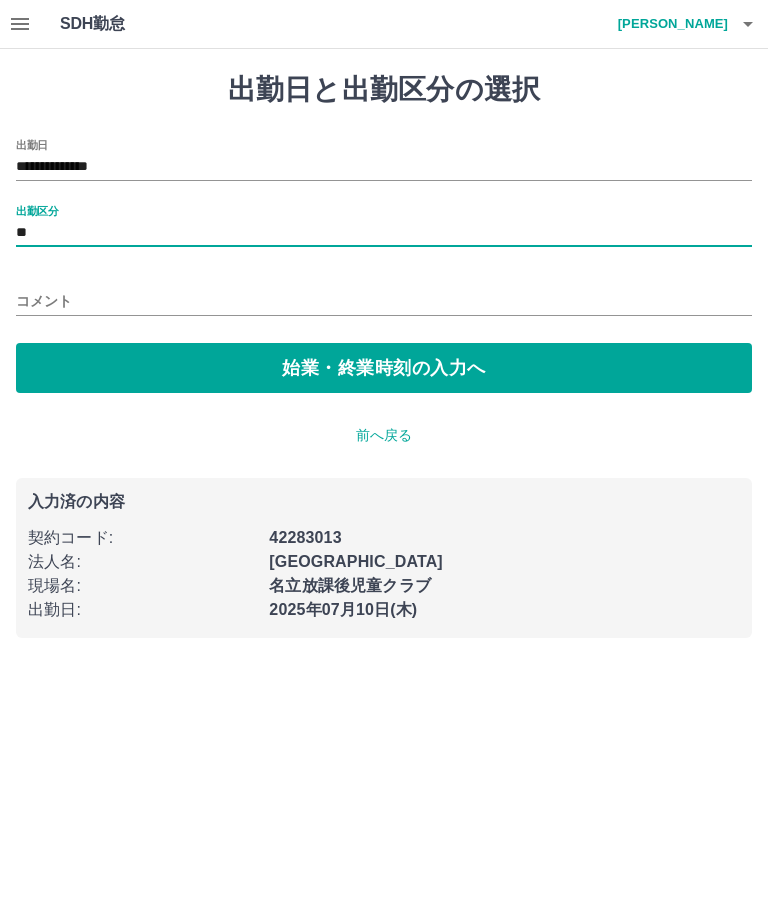 click on "コメント" at bounding box center (384, 301) 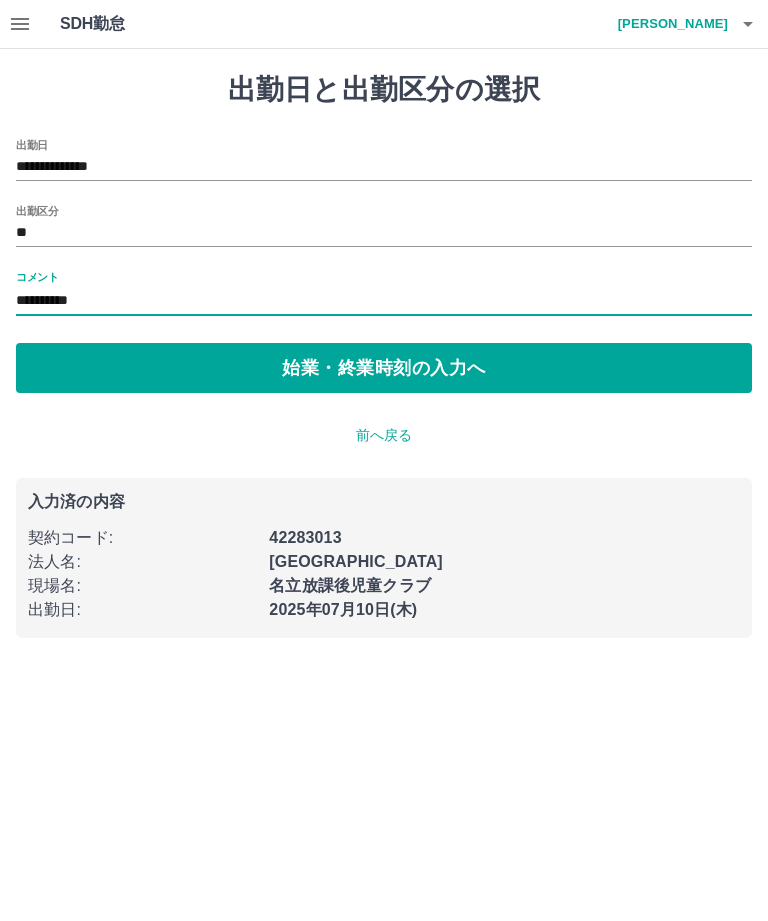 type on "**********" 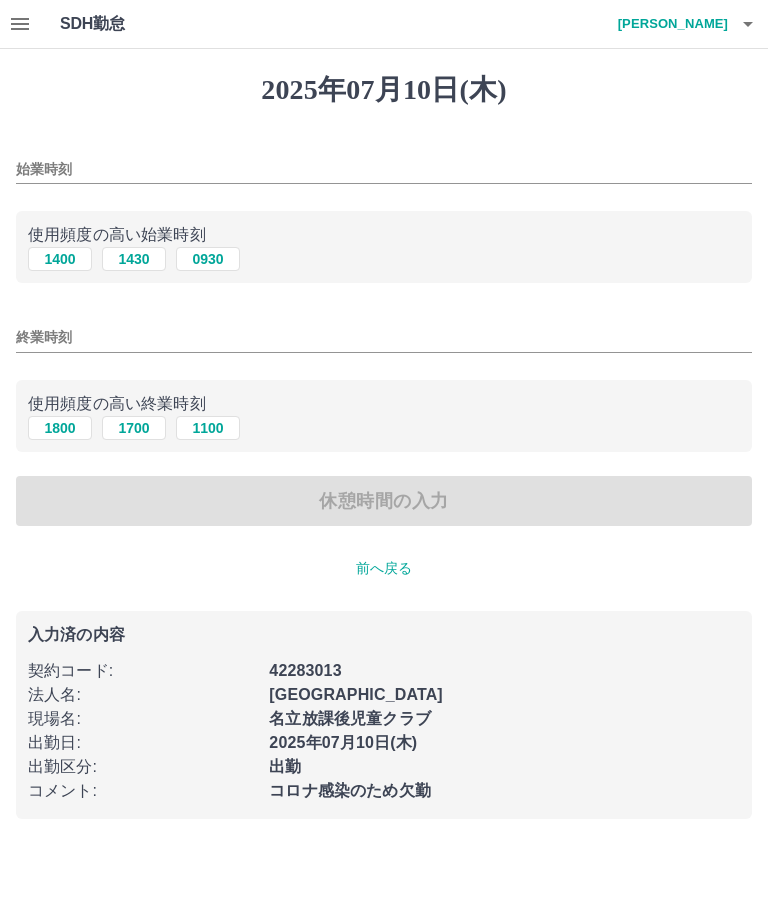 click on "1400" at bounding box center (60, 259) 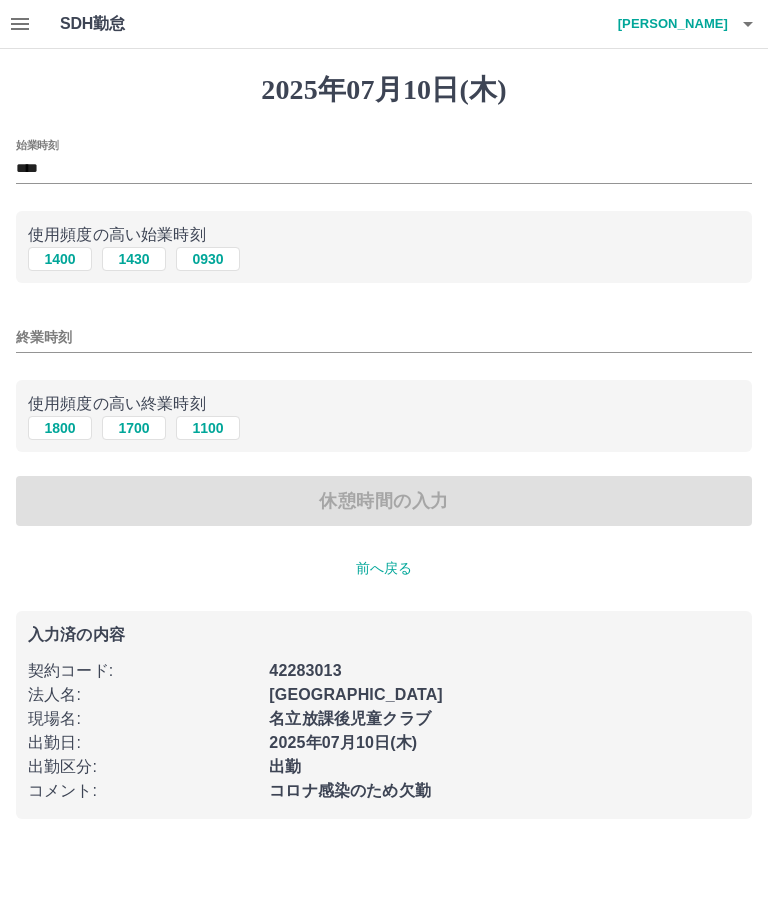 click on "1800" at bounding box center [60, 428] 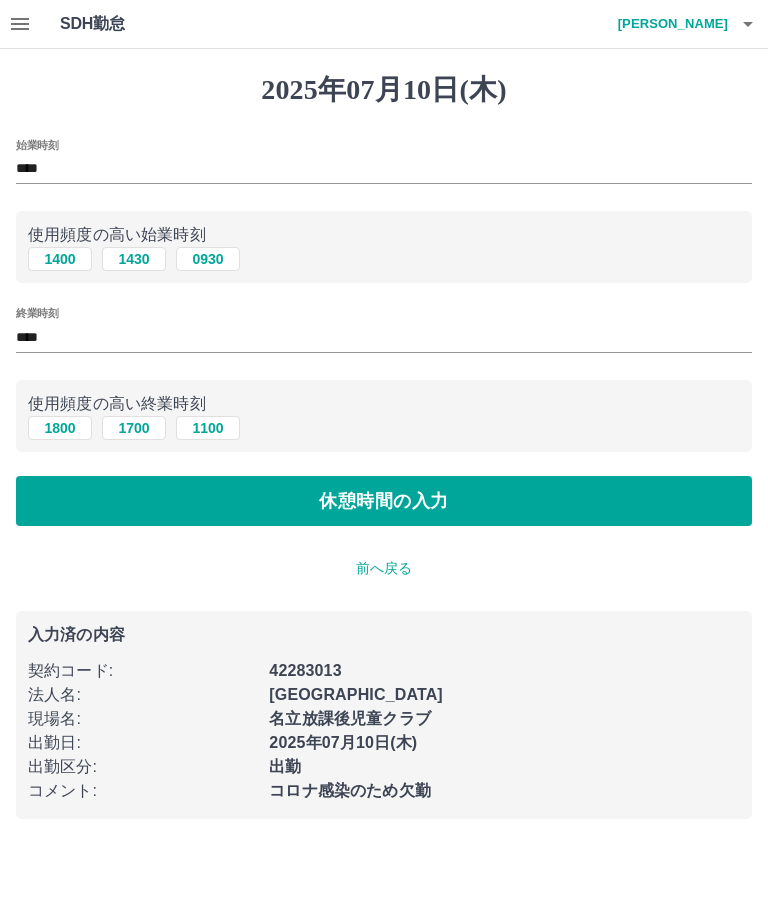 click on "休憩時間の入力" at bounding box center [384, 501] 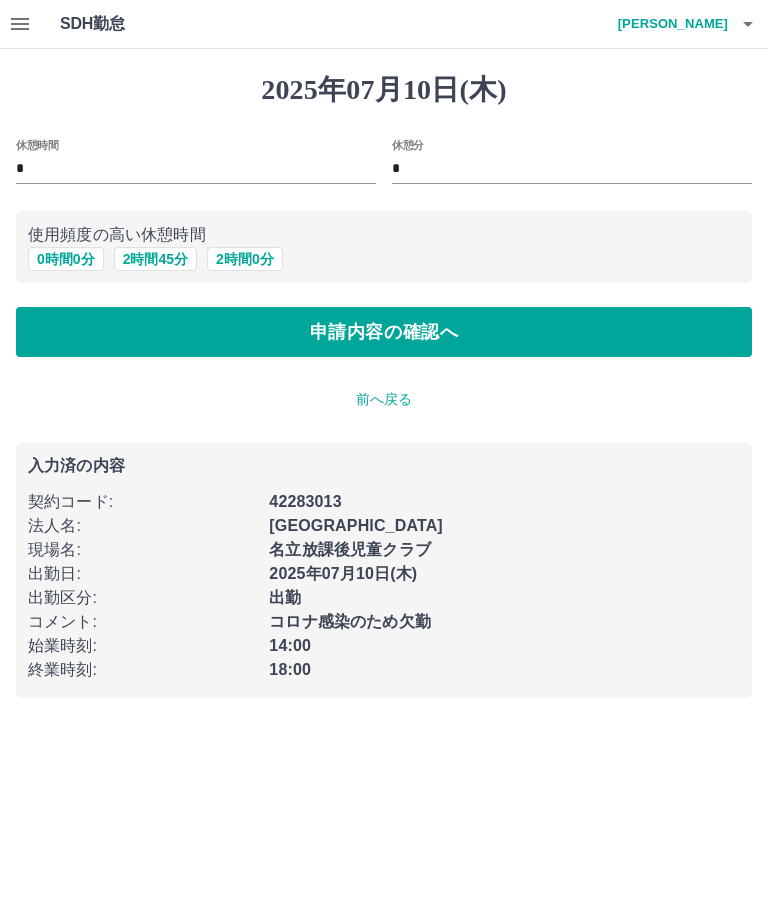 click on "0 時間 0 分" at bounding box center (66, 259) 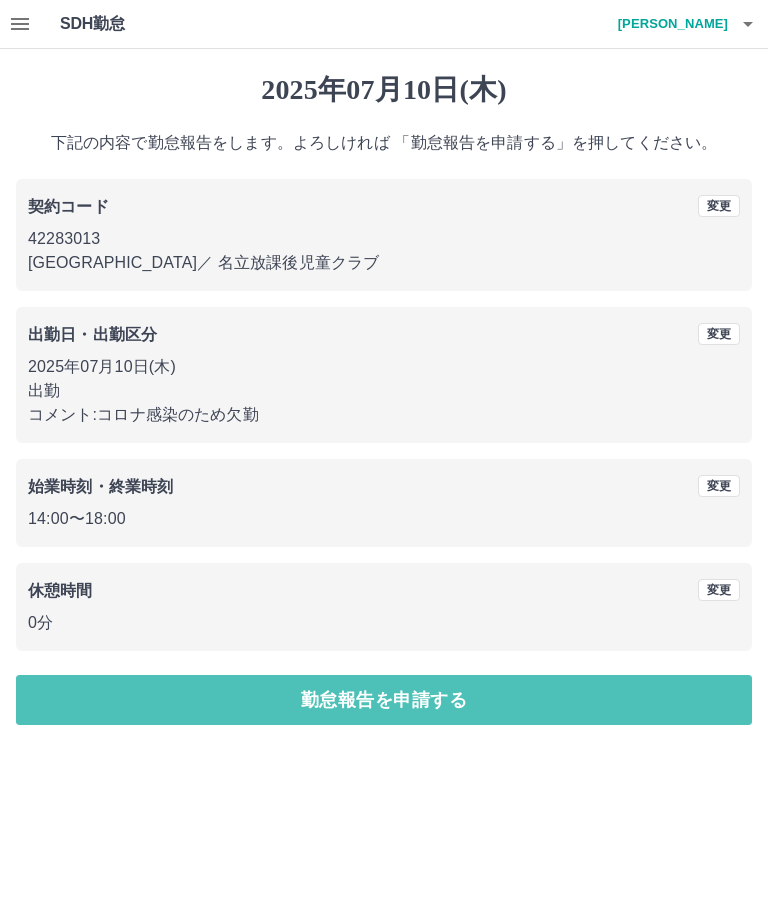 click on "勤怠報告を申請する" at bounding box center [384, 700] 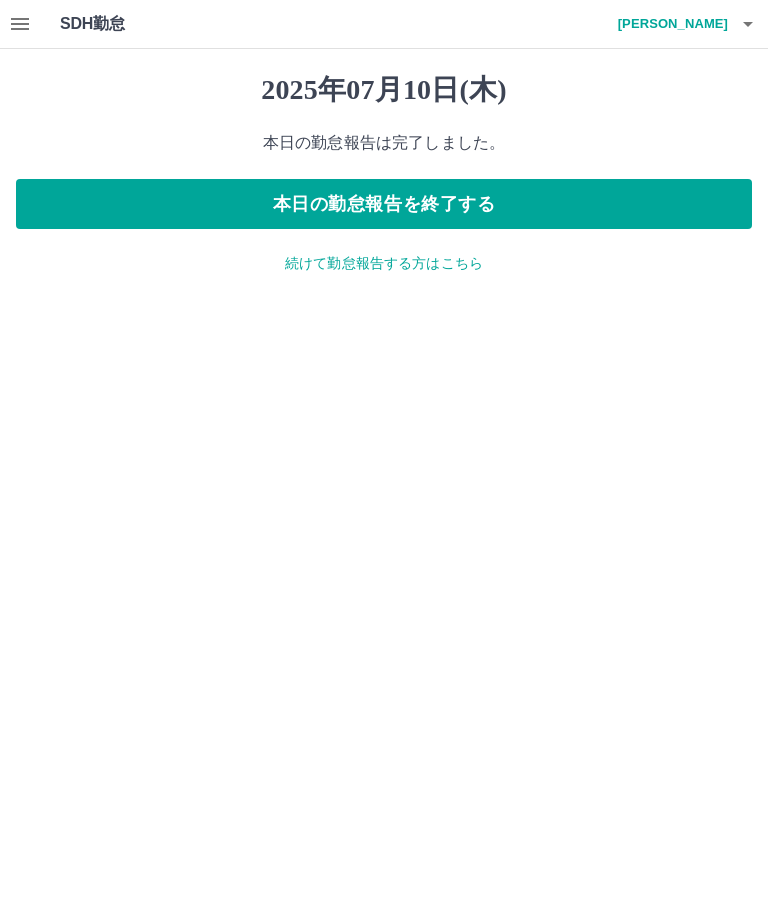 click on "本日の勤怠報告を終了する" at bounding box center (384, 204) 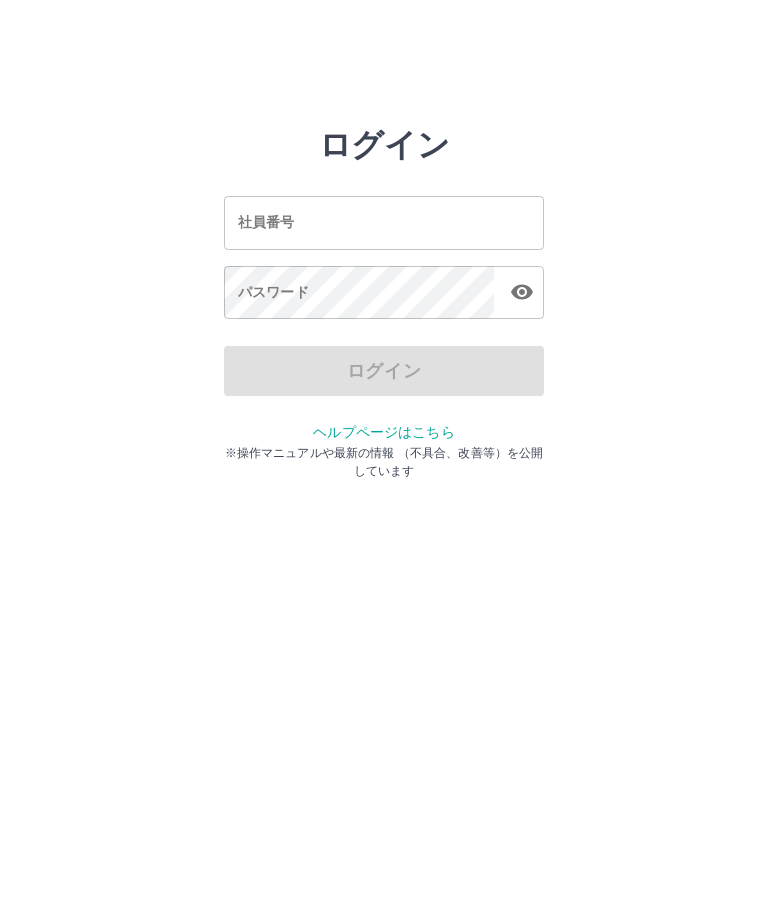 scroll, scrollTop: 0, scrollLeft: 0, axis: both 